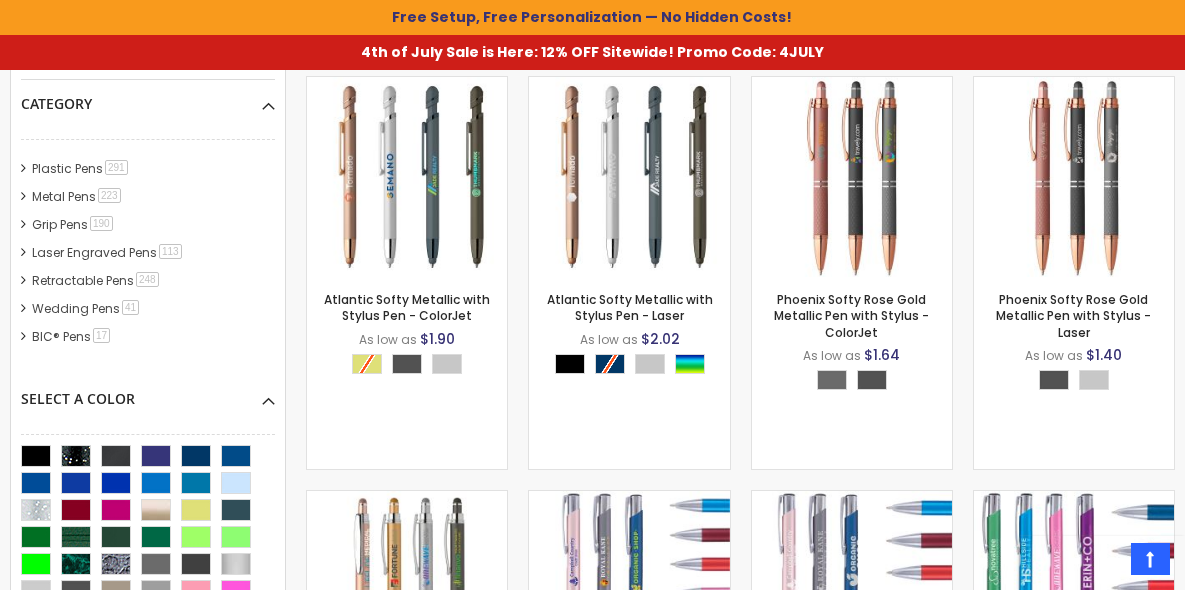 scroll, scrollTop: 570, scrollLeft: 0, axis: vertical 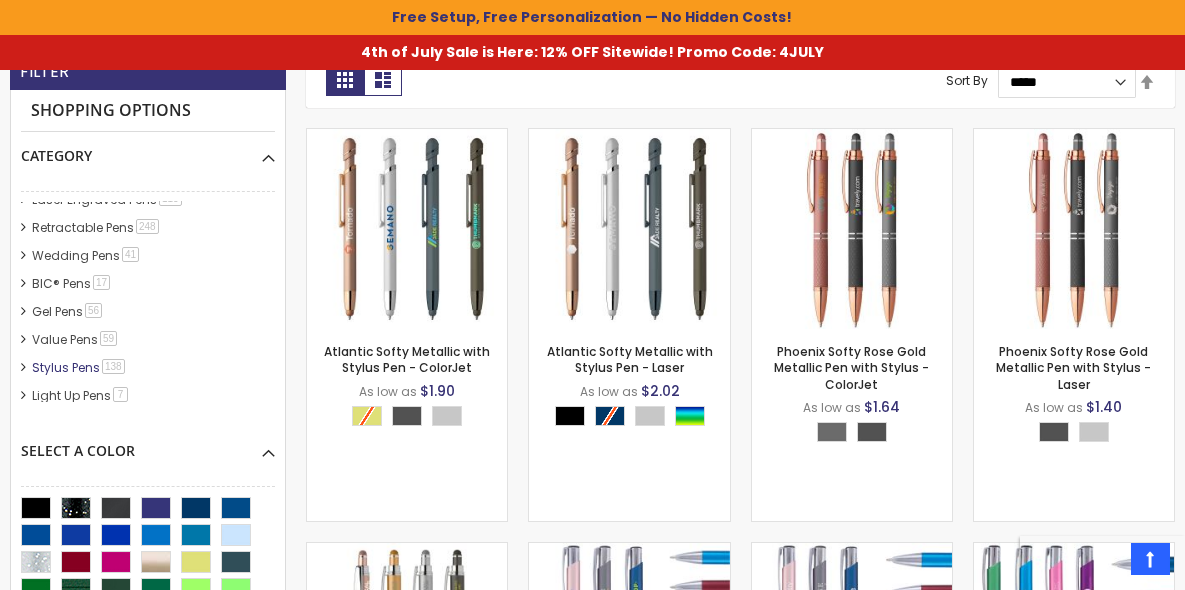 click on "Stylus Pens
138 item" at bounding box center [79, 367] 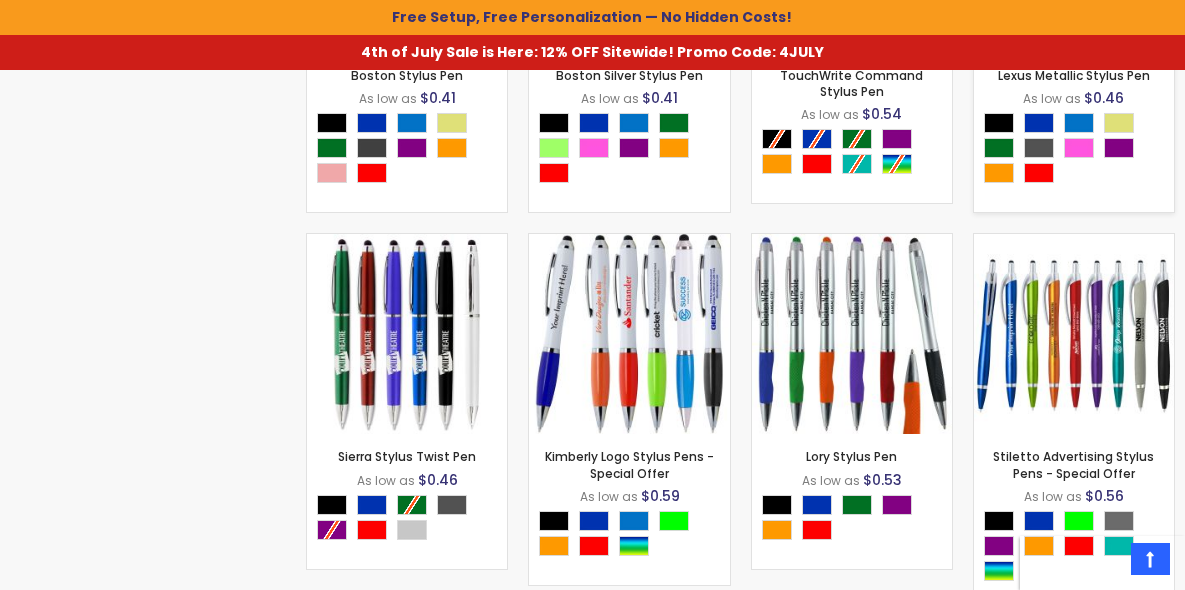 scroll, scrollTop: 1970, scrollLeft: 0, axis: vertical 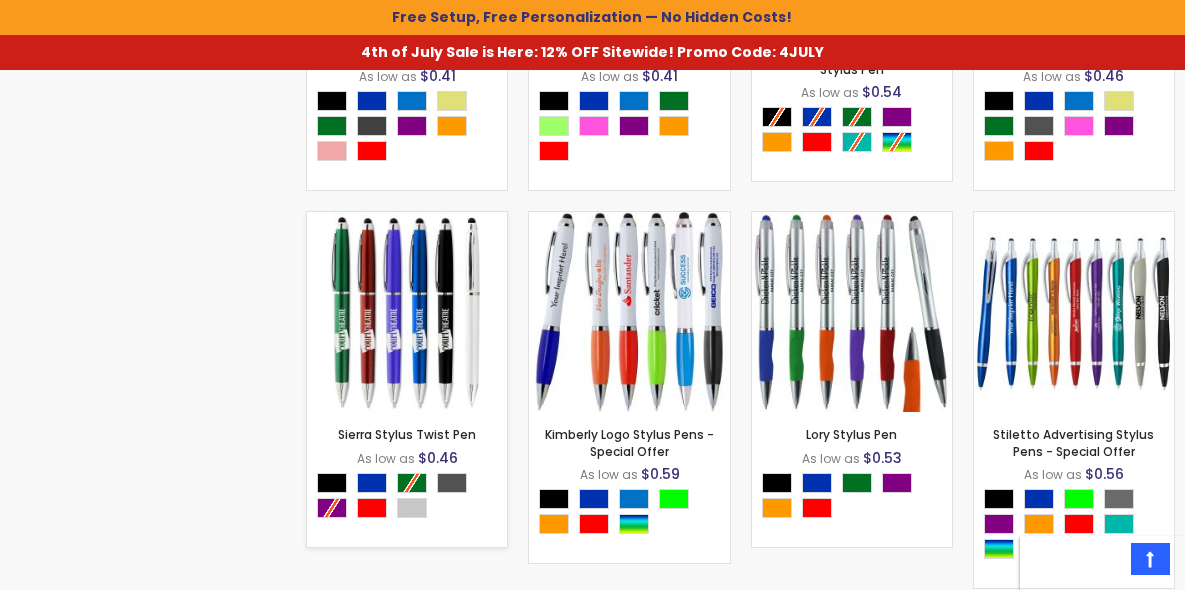 click at bounding box center [407, 312] 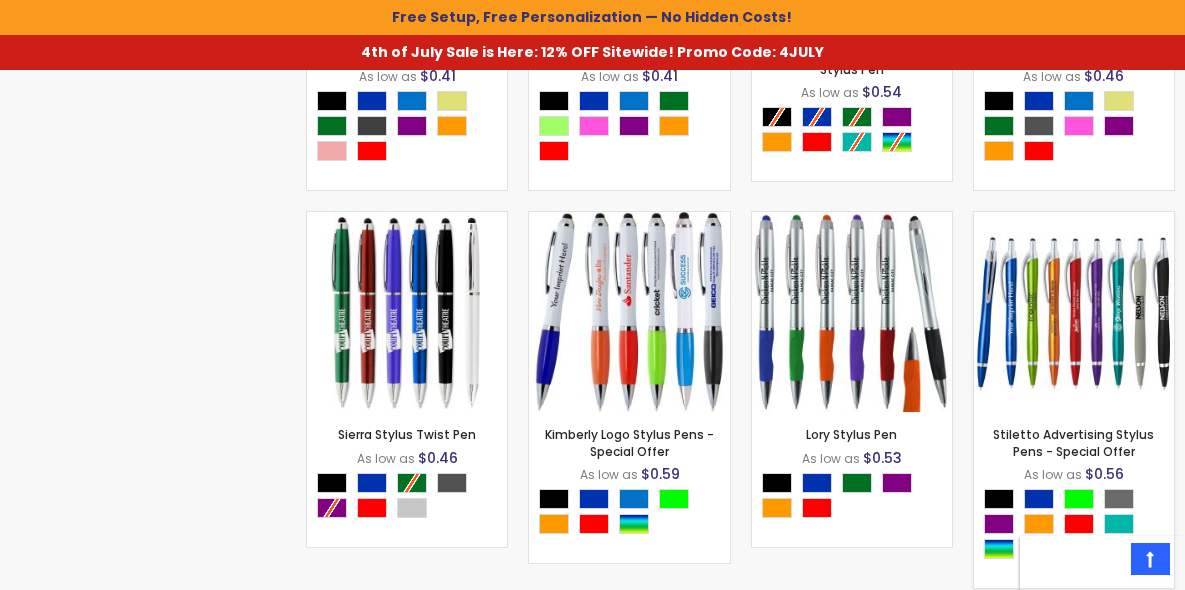 click at bounding box center [1074, 312] 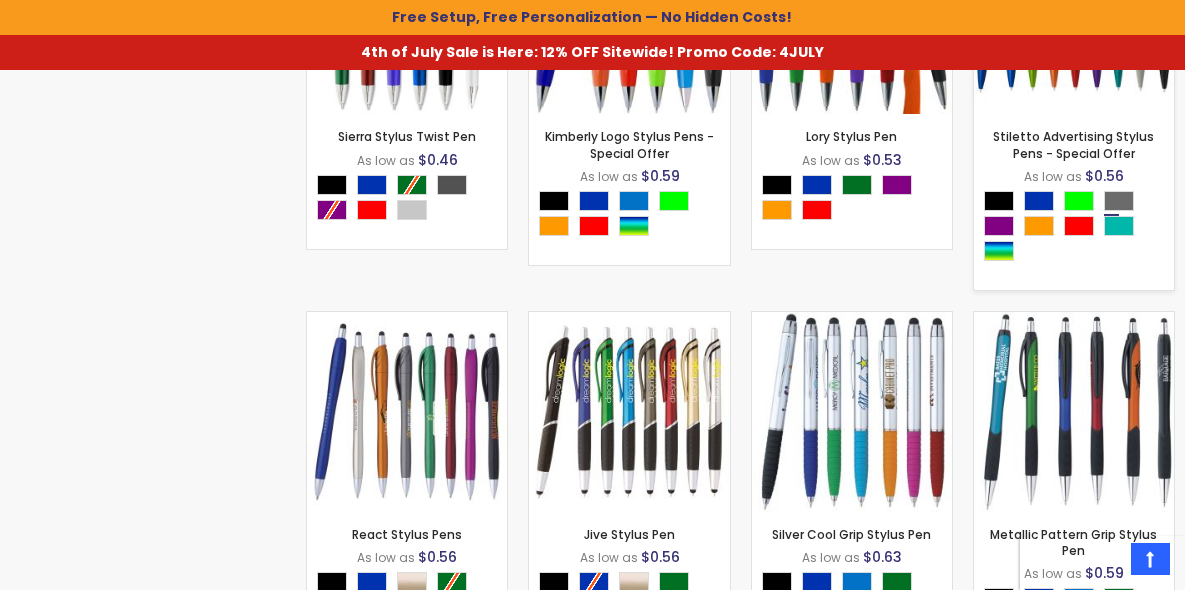 scroll, scrollTop: 2269, scrollLeft: 0, axis: vertical 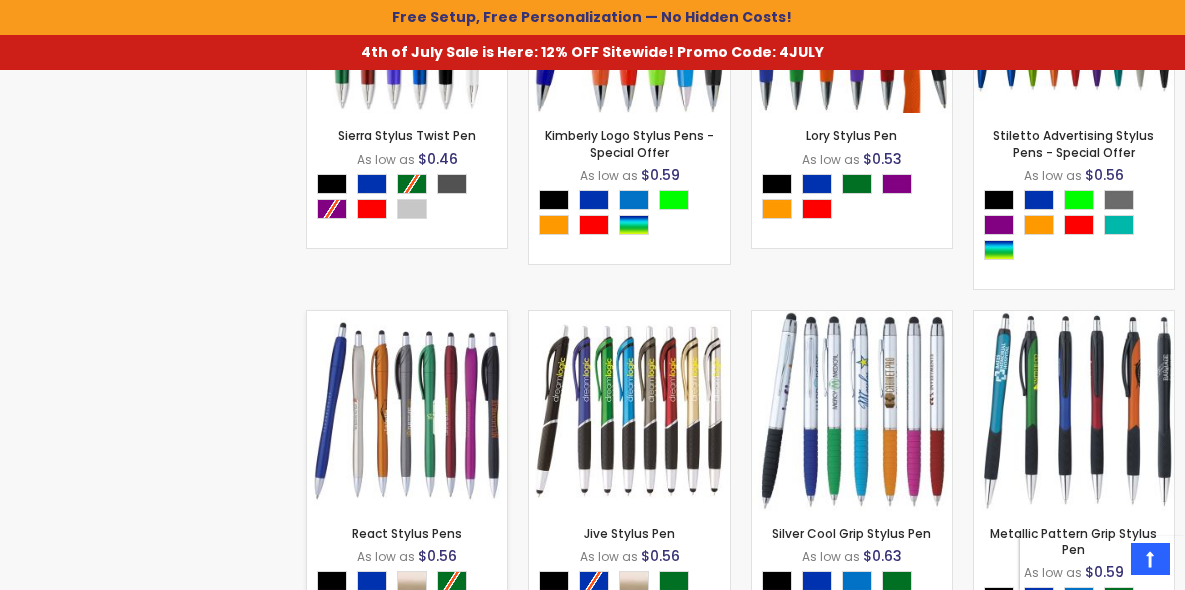click at bounding box center (407, 411) 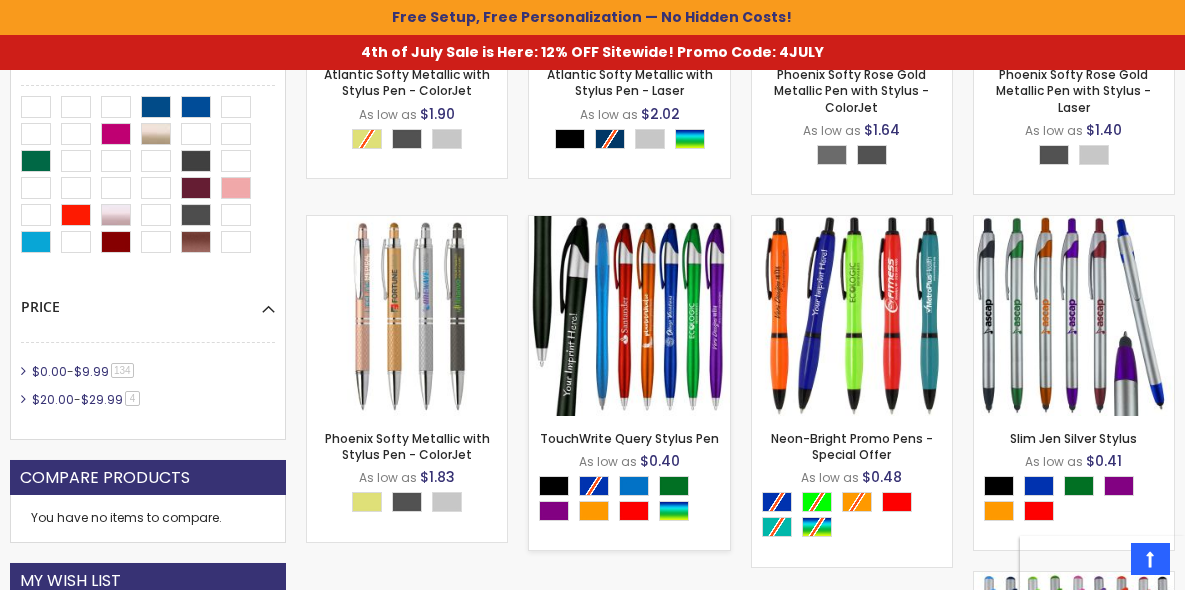 scroll, scrollTop: 869, scrollLeft: 0, axis: vertical 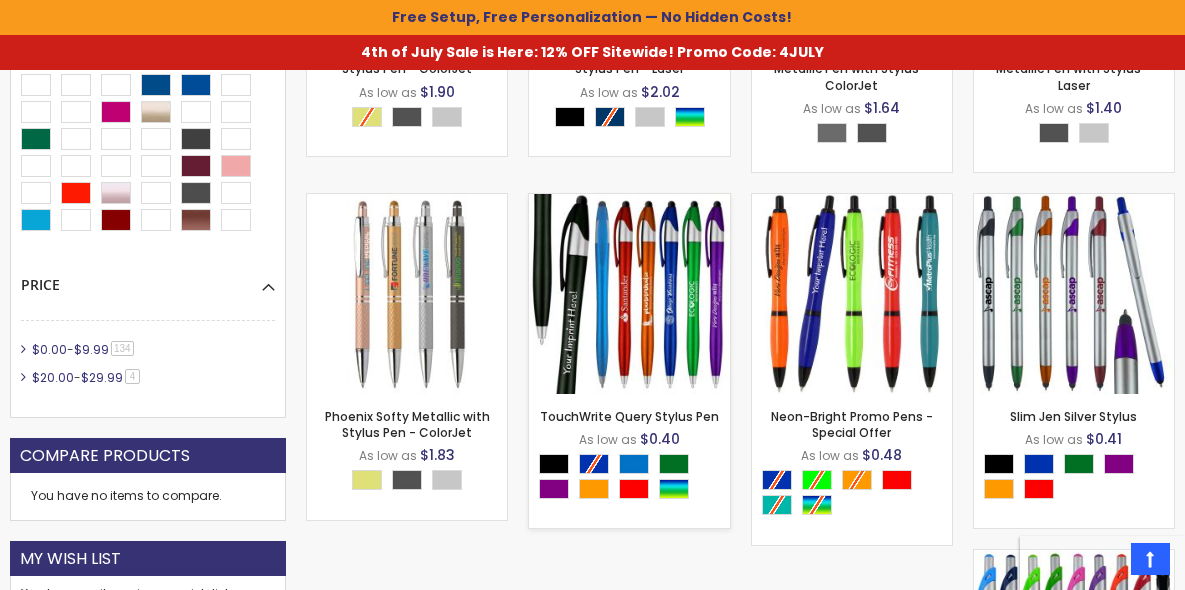 click at bounding box center [629, 294] 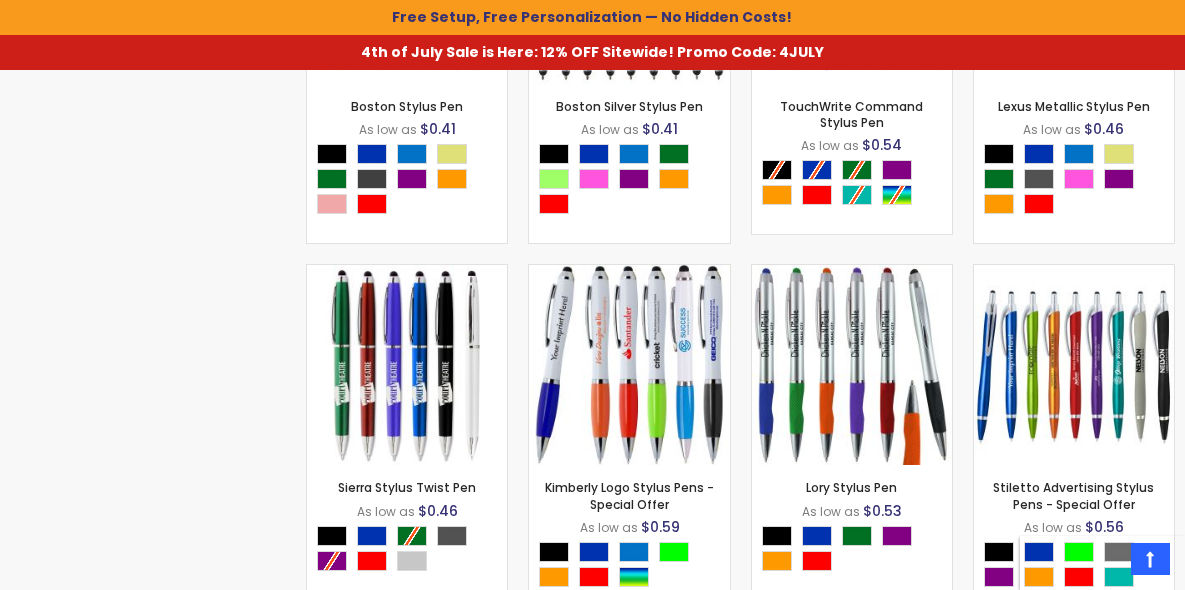 scroll, scrollTop: 1970, scrollLeft: 0, axis: vertical 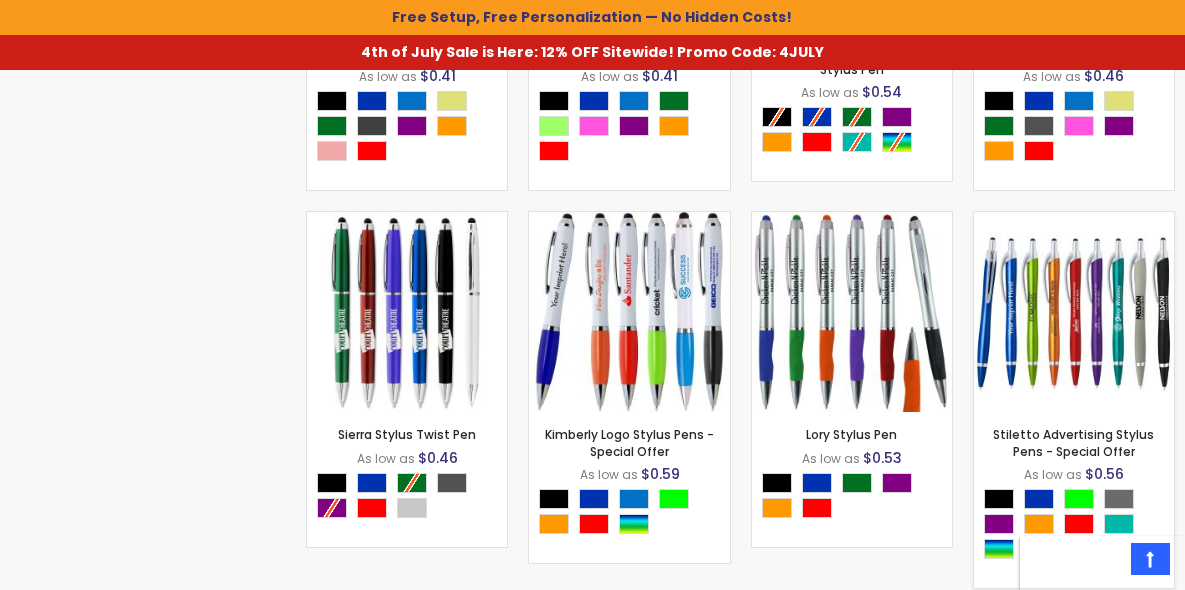 click at bounding box center [1074, 312] 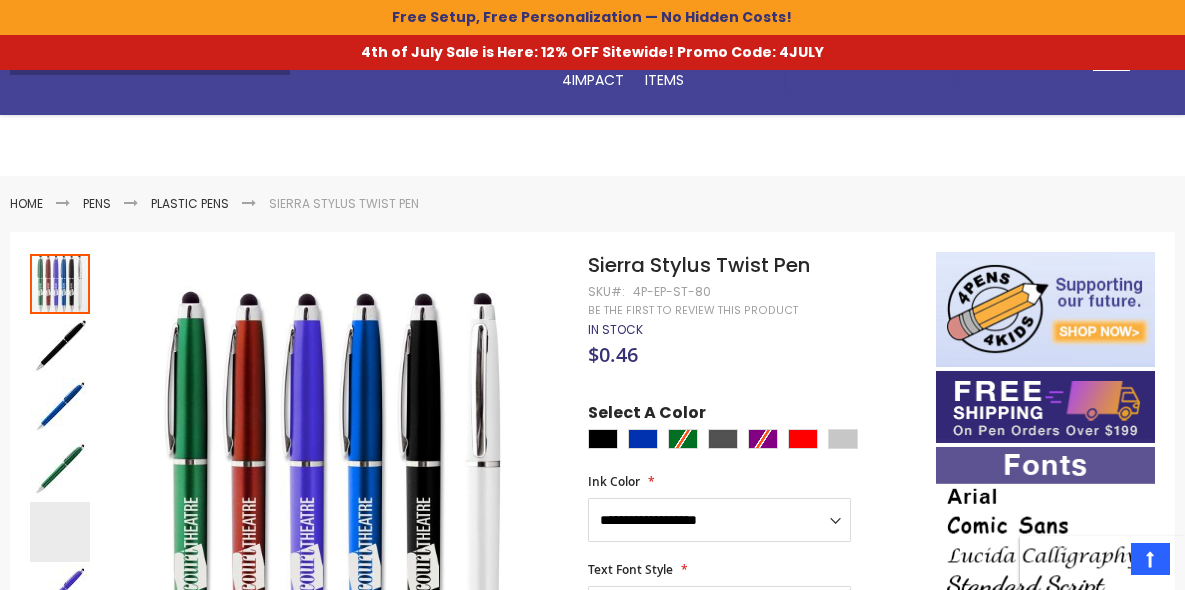scroll, scrollTop: 0, scrollLeft: 0, axis: both 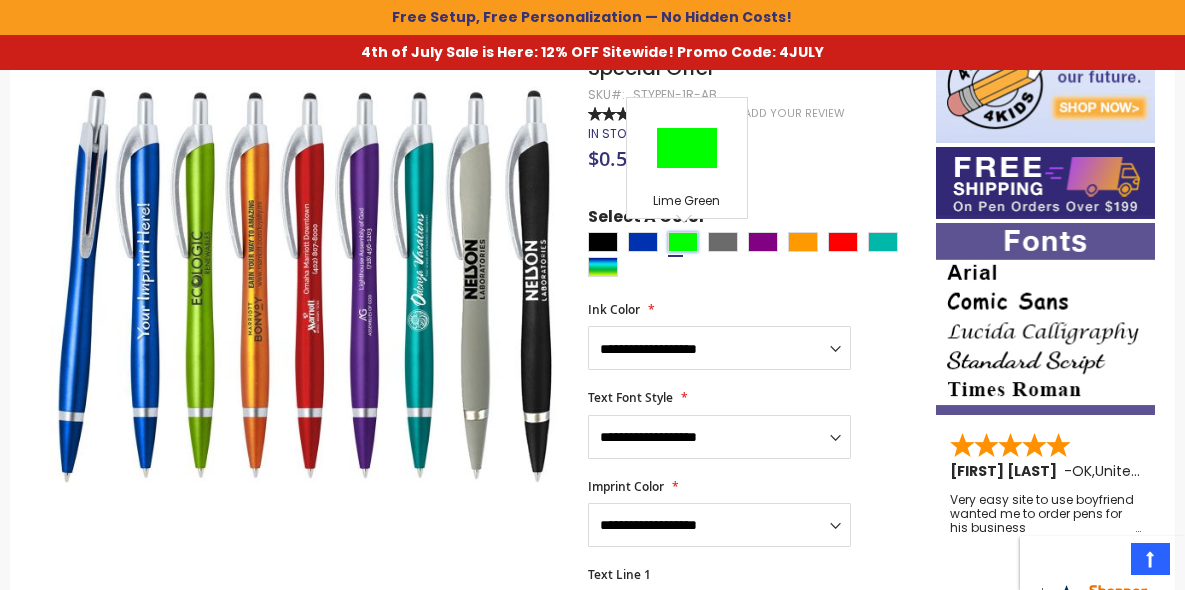 click at bounding box center (683, 242) 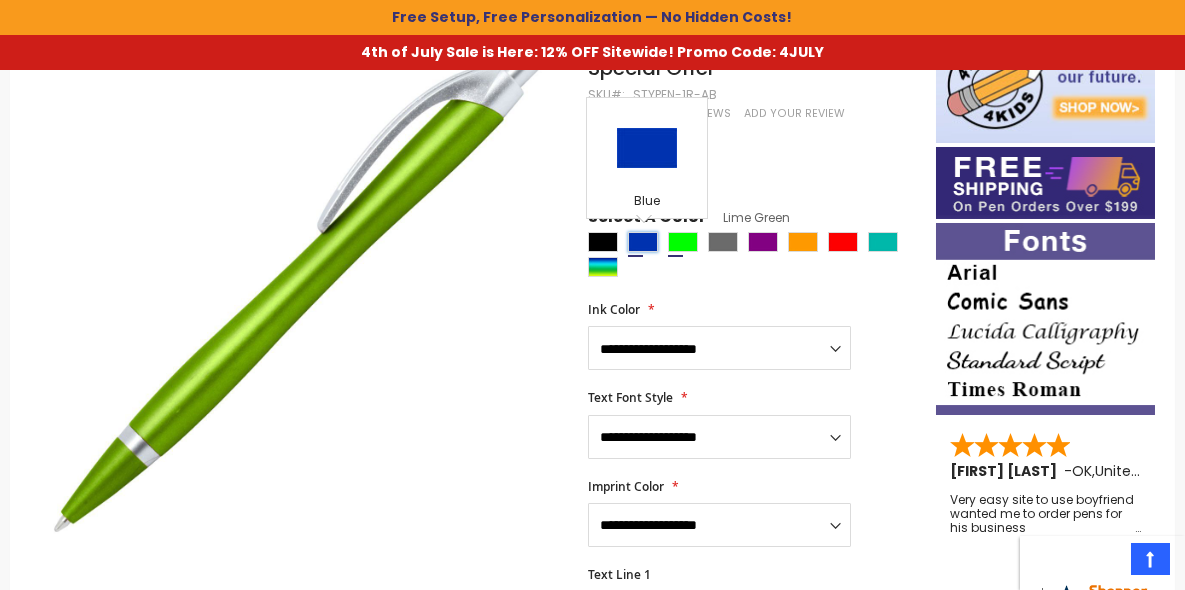 click at bounding box center (643, 242) 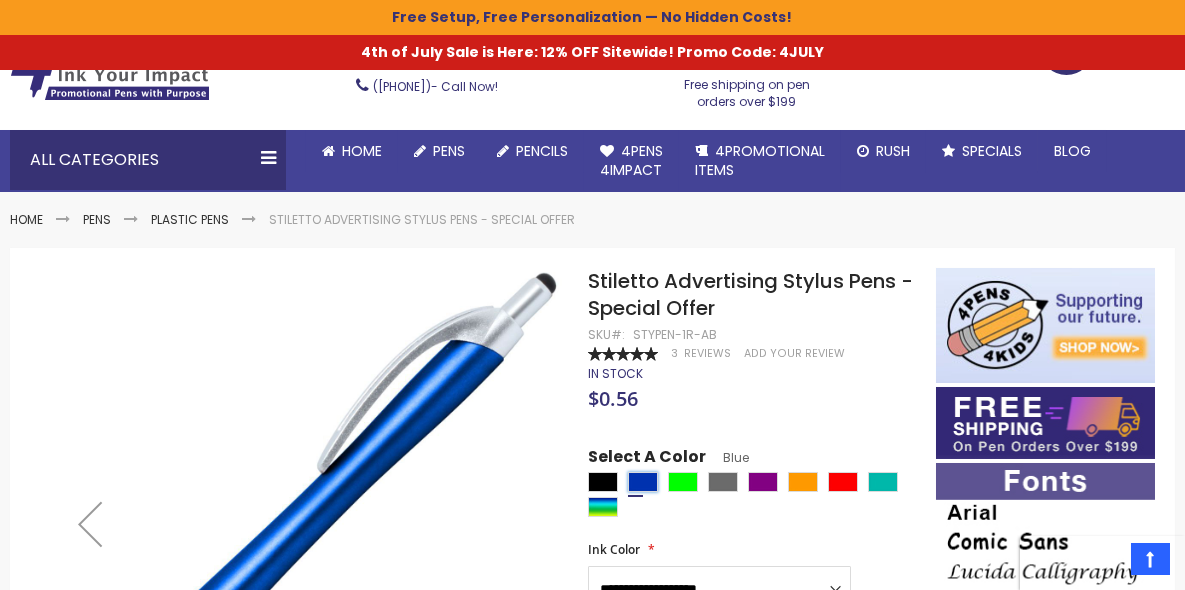 scroll, scrollTop: 171, scrollLeft: 0, axis: vertical 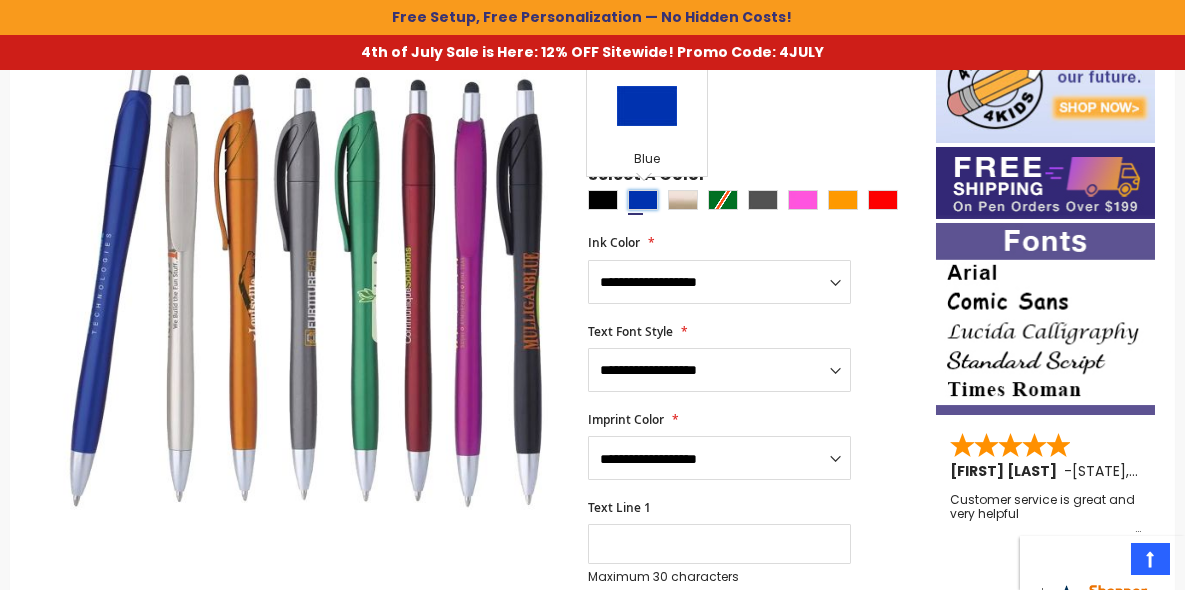 click at bounding box center (643, 200) 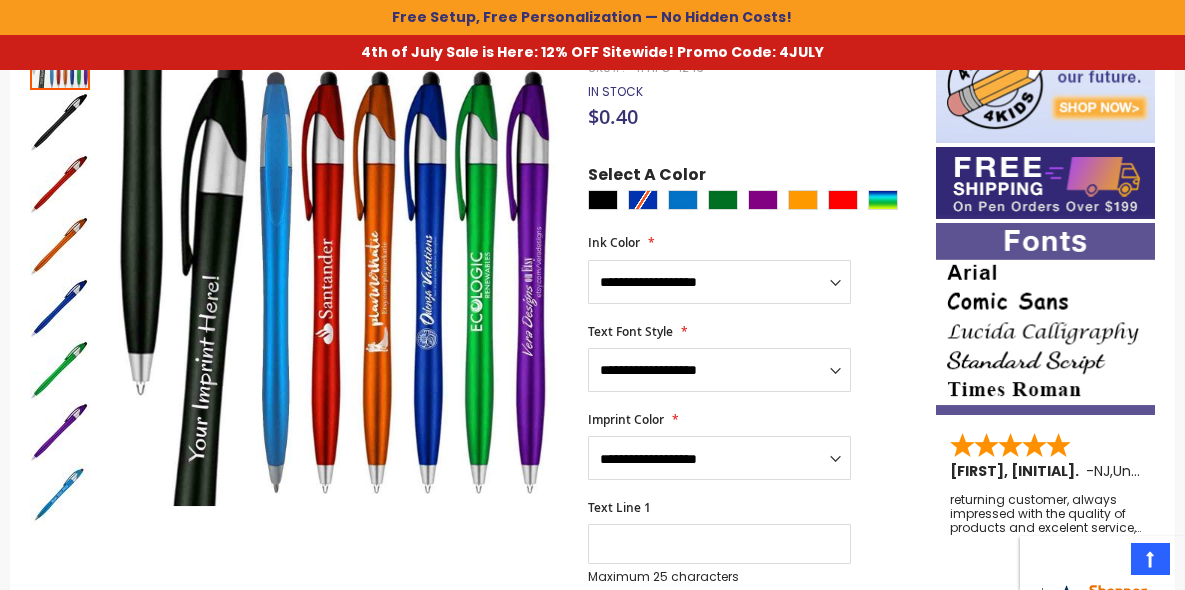 scroll, scrollTop: 571, scrollLeft: 0, axis: vertical 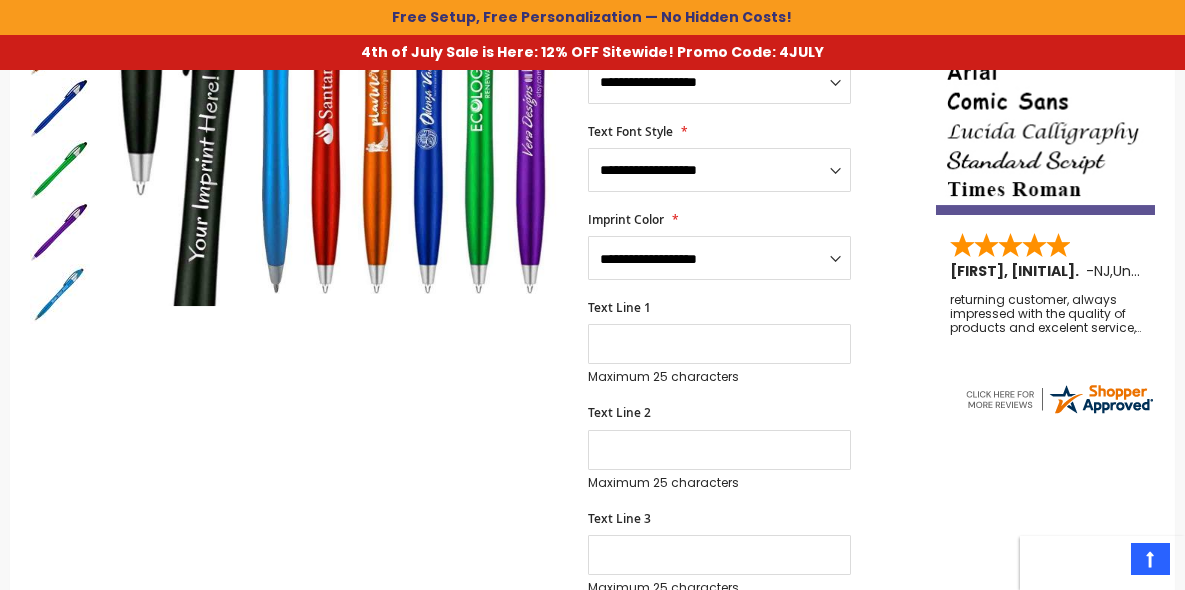 click on "returning customer, always impressed with the quality of products and excelent service, will return soon" at bounding box center [1045, 314] 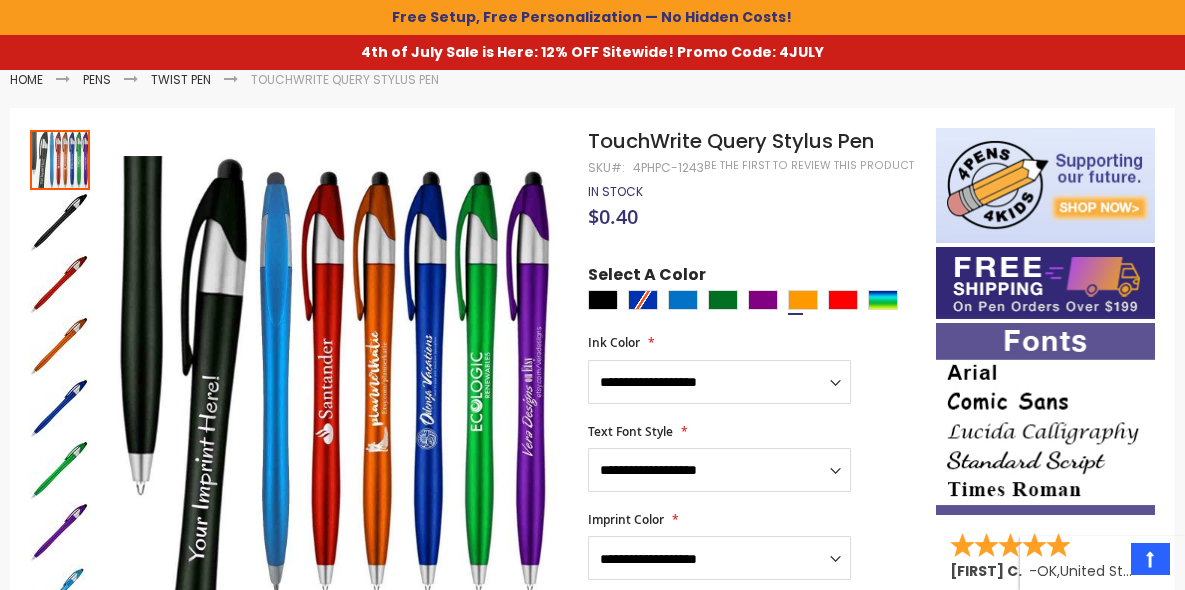 scroll, scrollTop: 371, scrollLeft: 0, axis: vertical 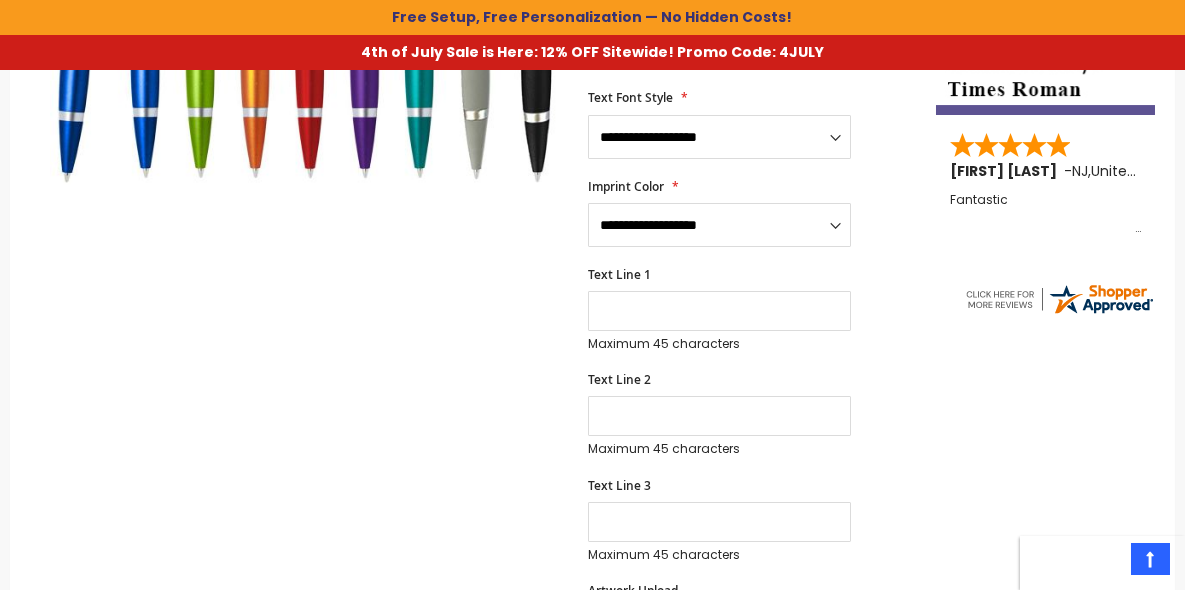 click at bounding box center (1059, 299) 